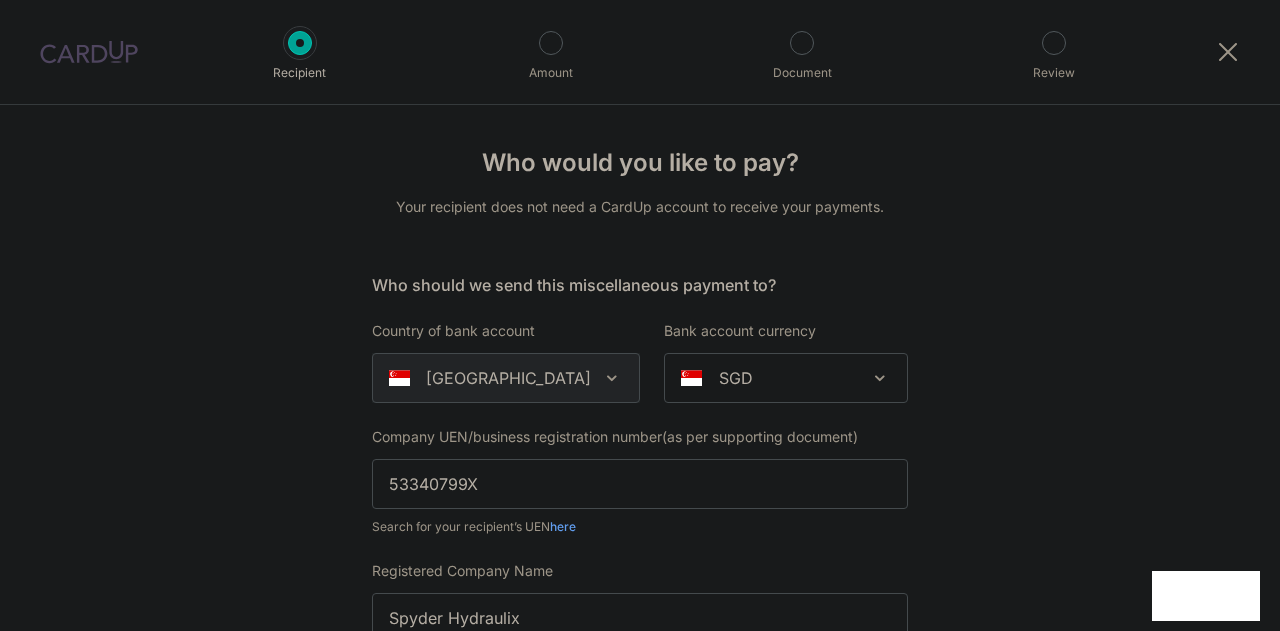 scroll, scrollTop: 0, scrollLeft: 0, axis: both 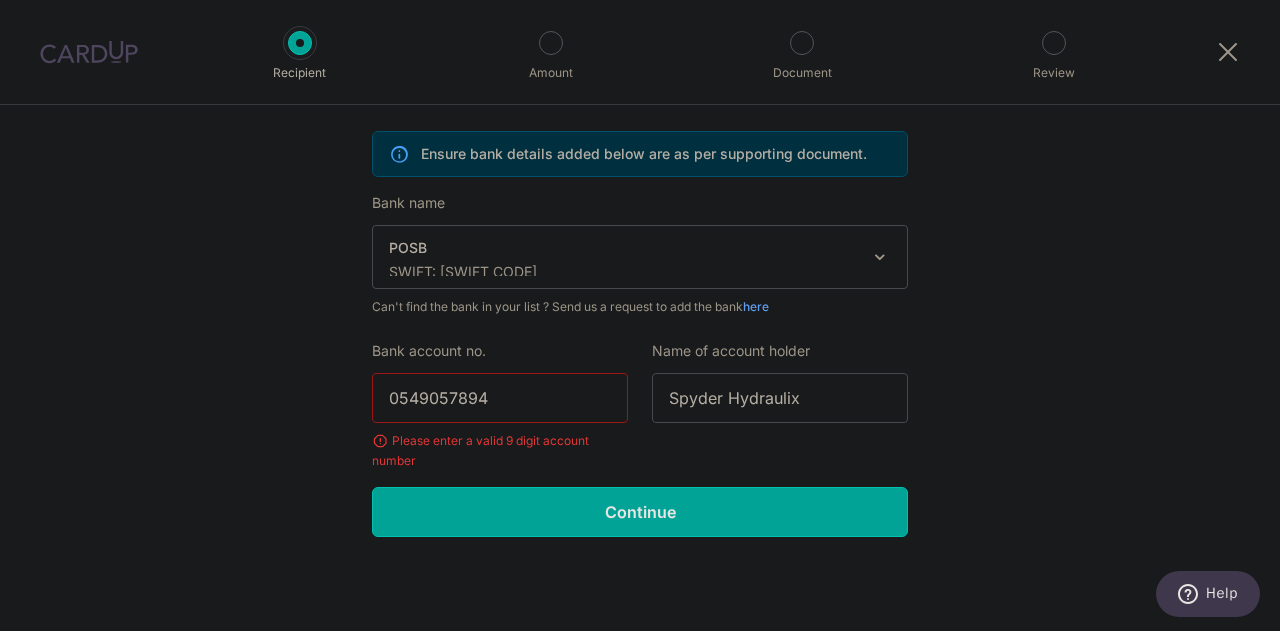 click on "0549057894" at bounding box center (500, 398) 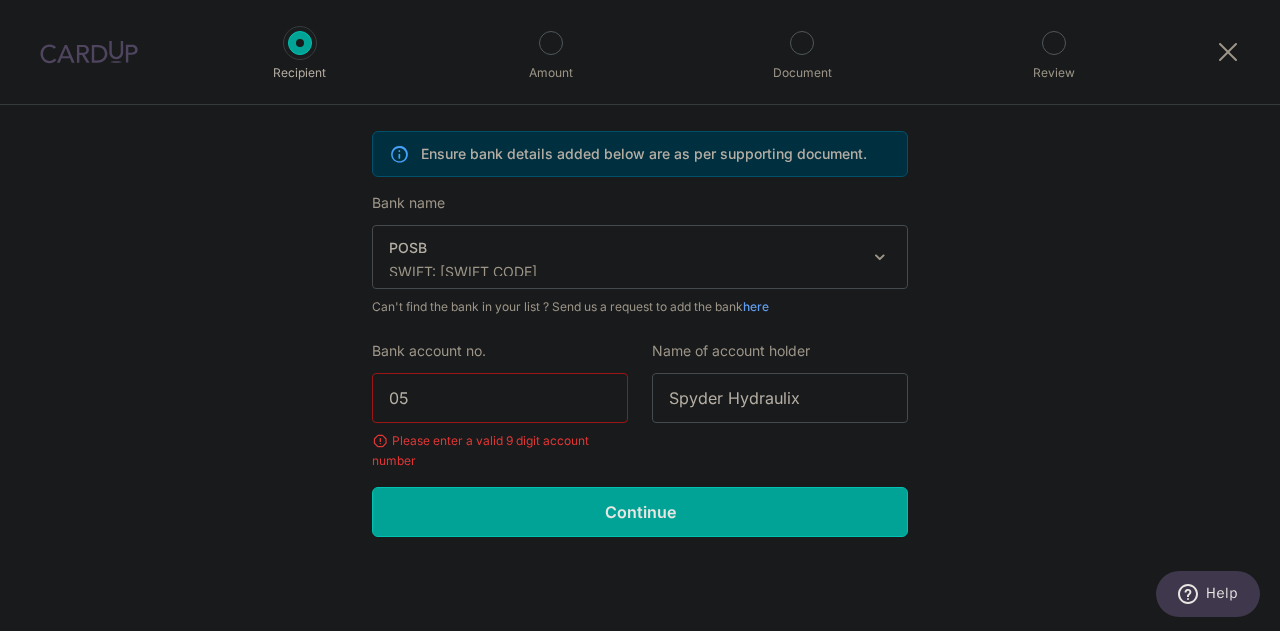 type on "0" 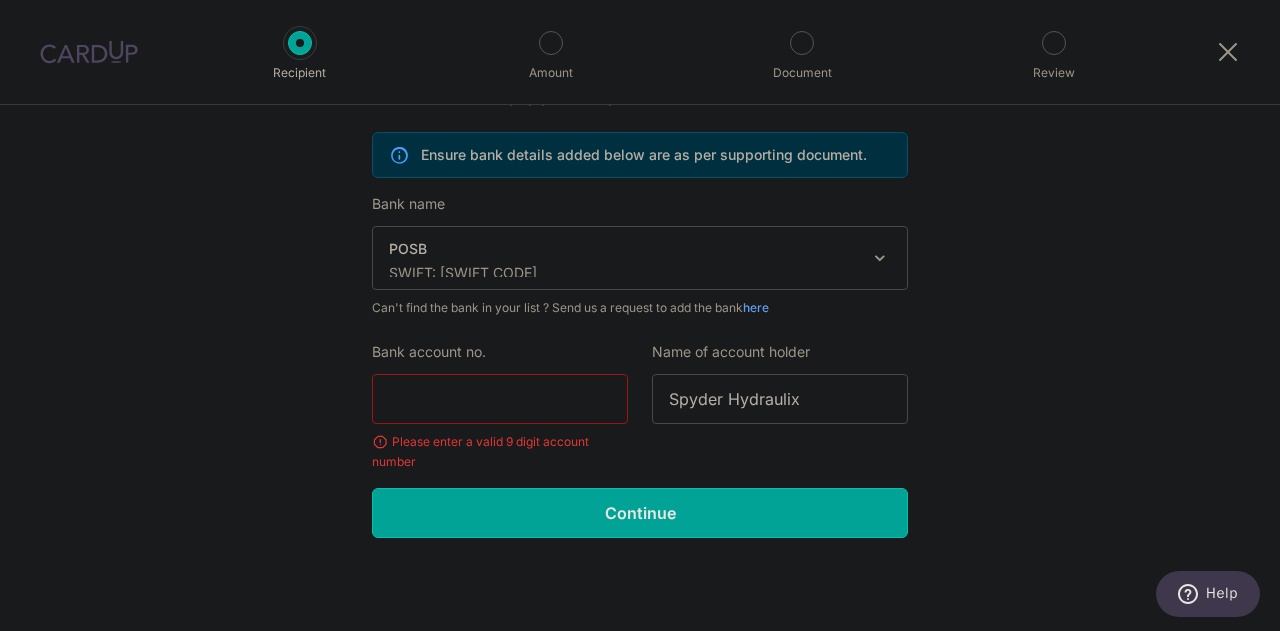 scroll, scrollTop: 762, scrollLeft: 0, axis: vertical 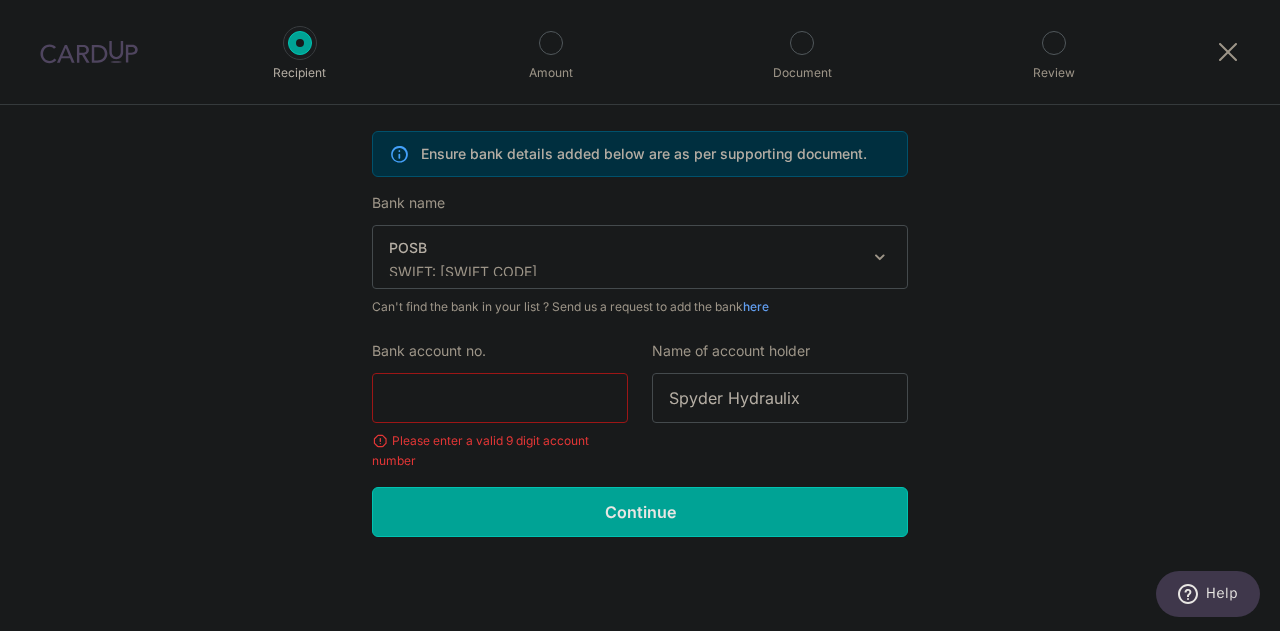 type 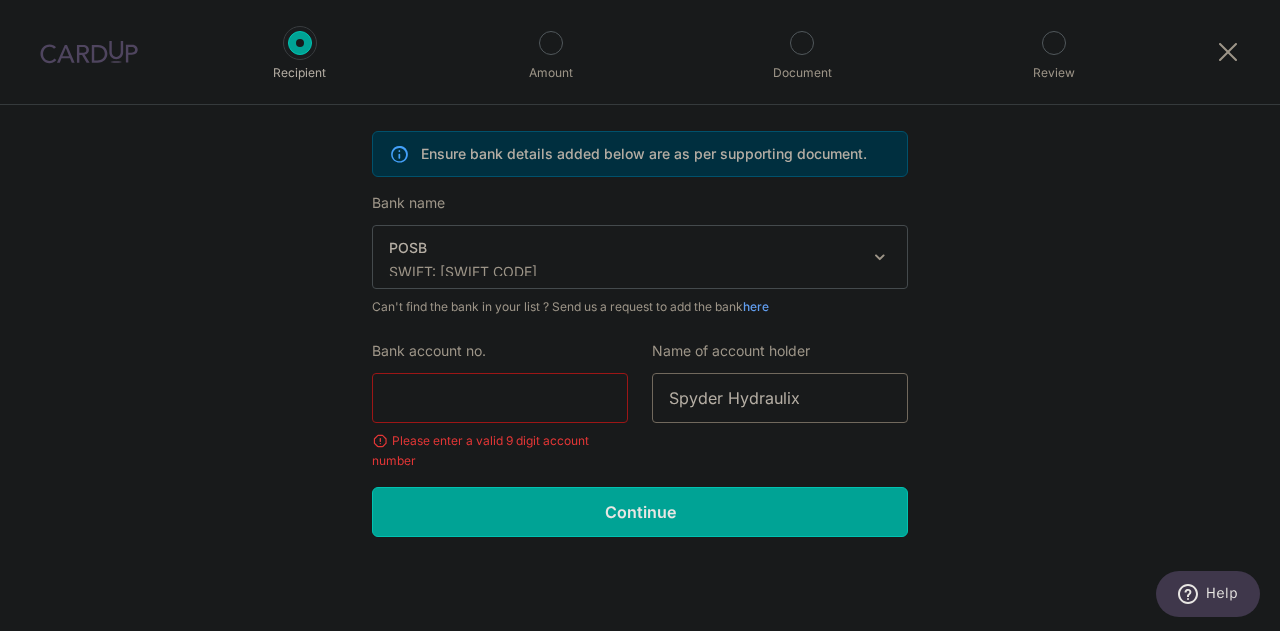 click on "Spyder Hydraulix" at bounding box center [780, 398] 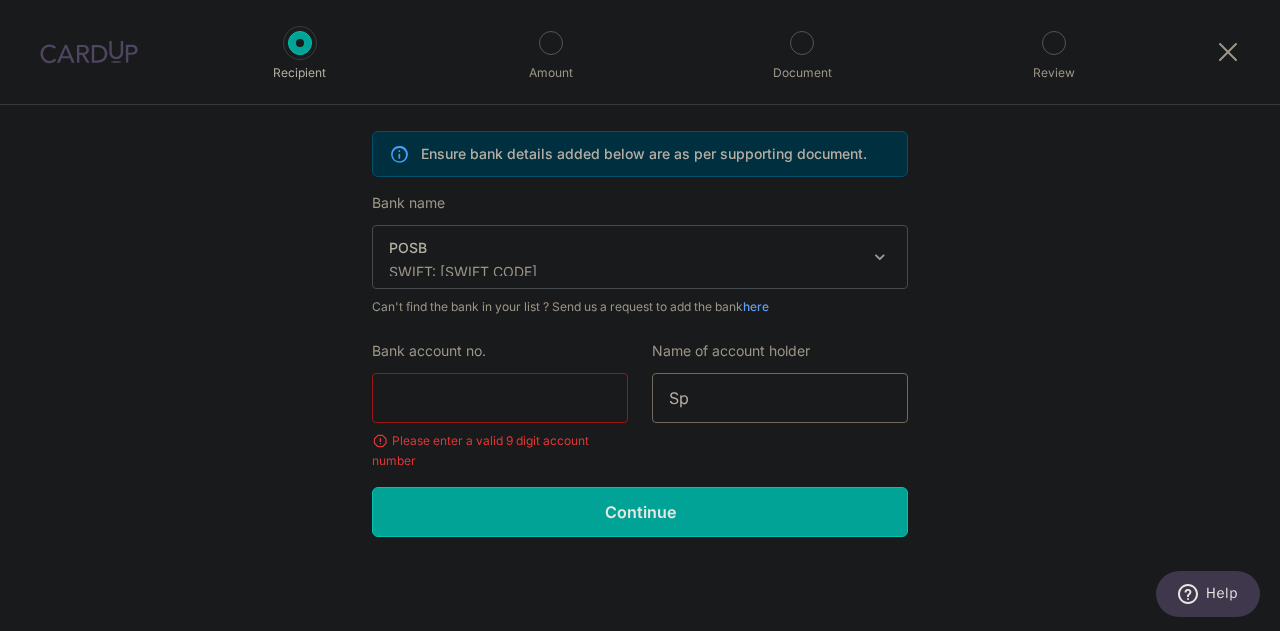 type on "S" 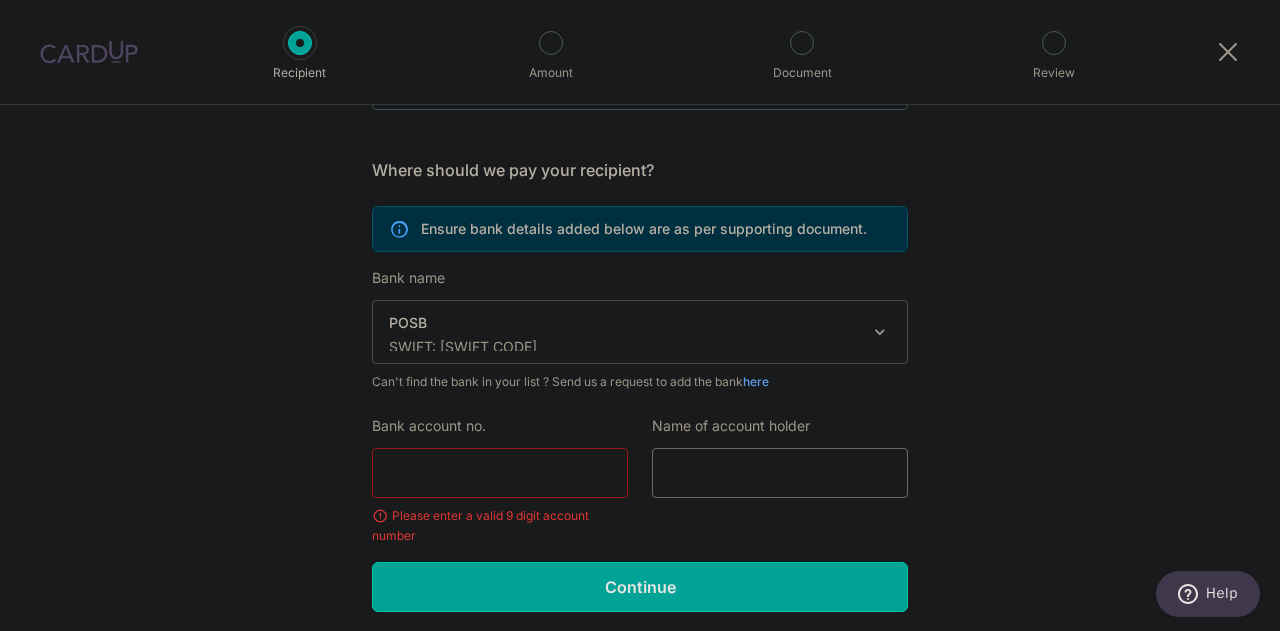 scroll, scrollTop: 688, scrollLeft: 0, axis: vertical 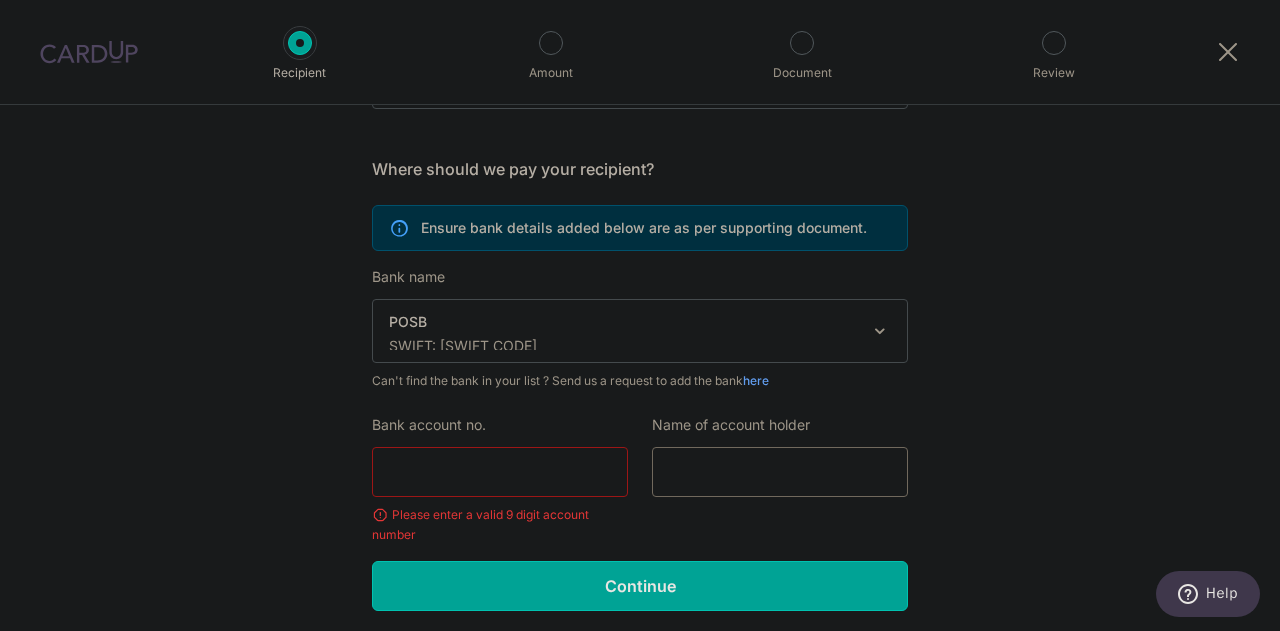 type 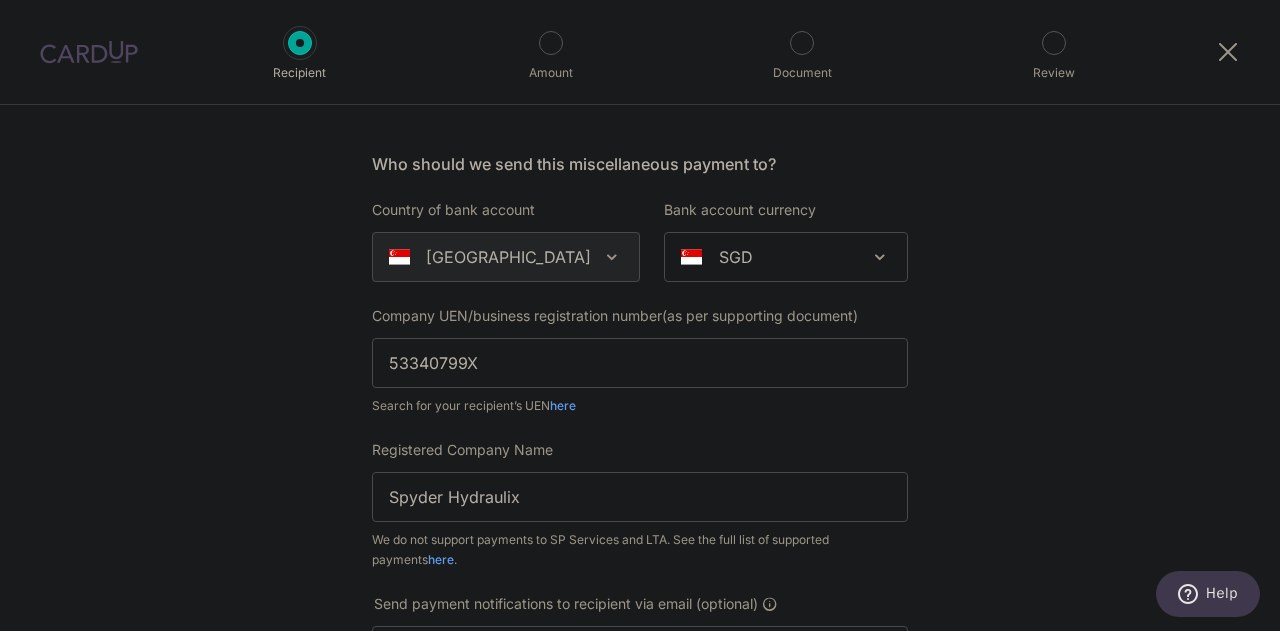 scroll, scrollTop: 120, scrollLeft: 0, axis: vertical 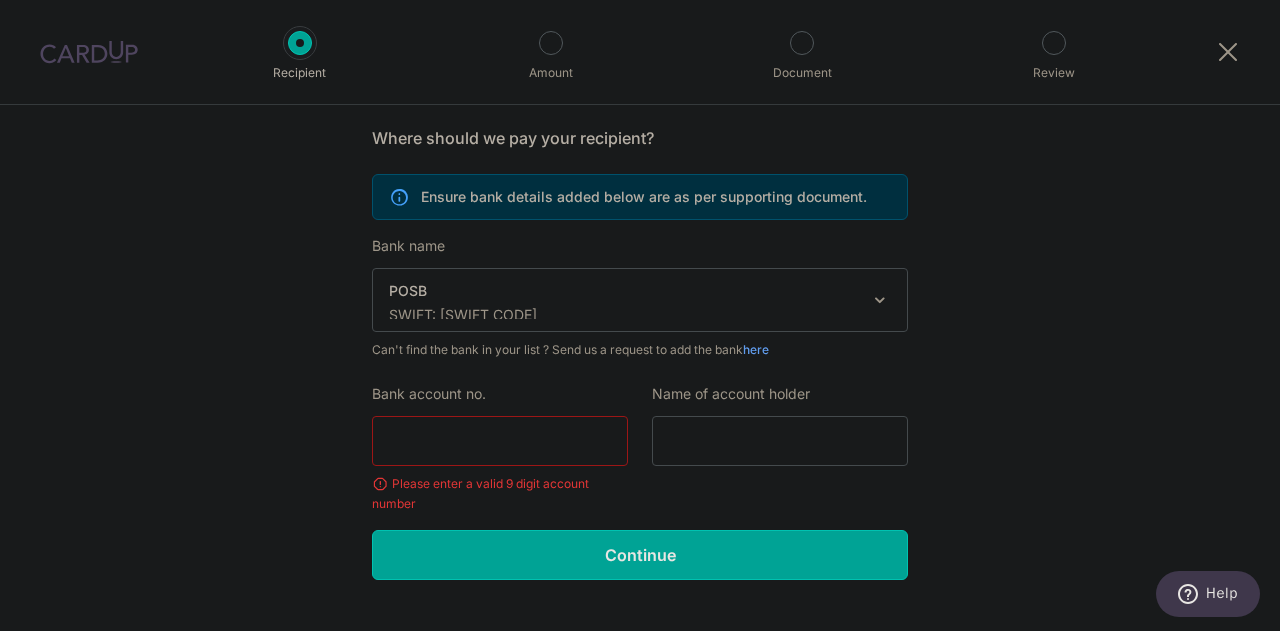 click at bounding box center (1228, 52) 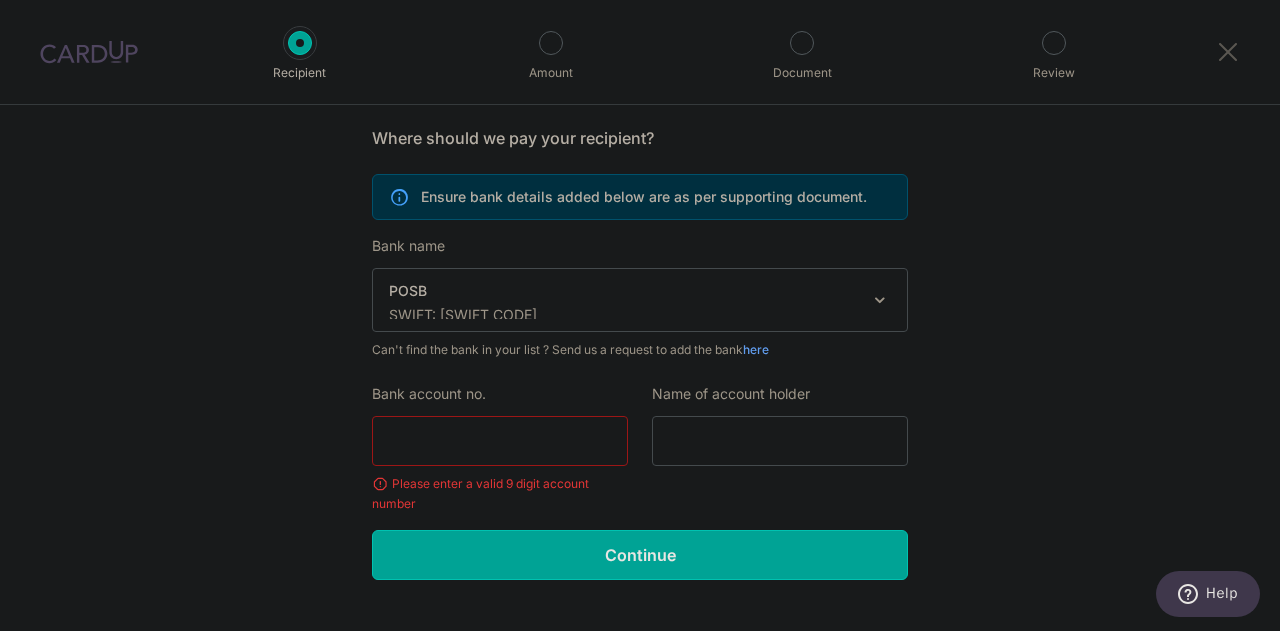 click at bounding box center (1228, 51) 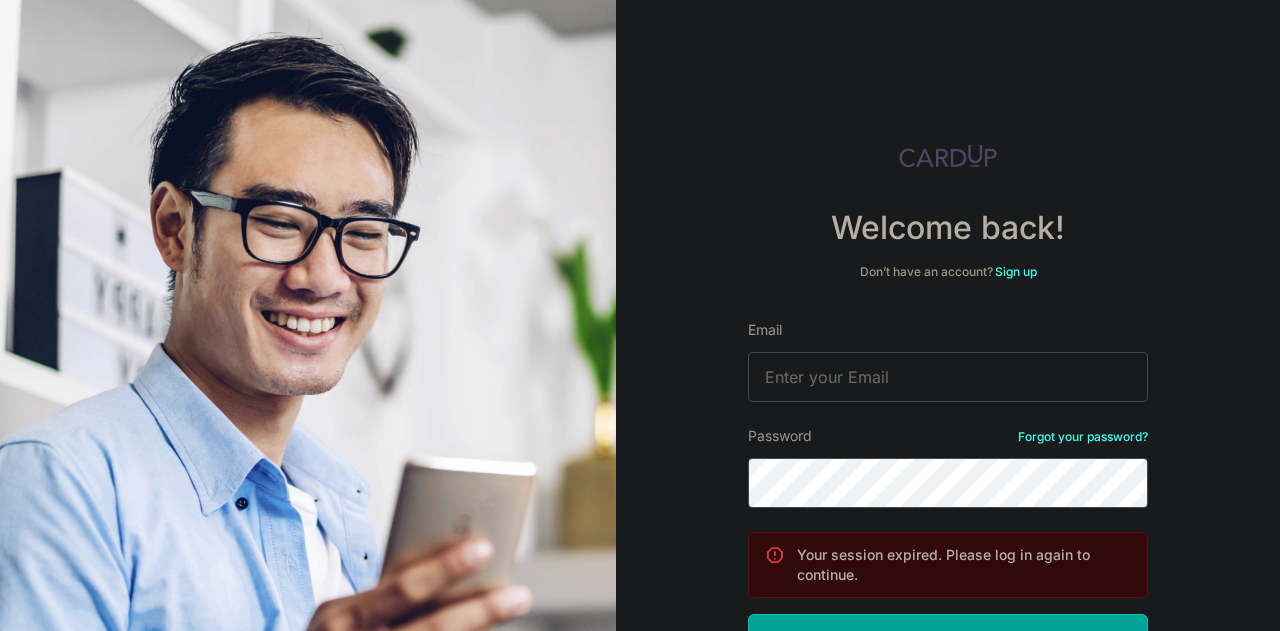 scroll, scrollTop: 0, scrollLeft: 0, axis: both 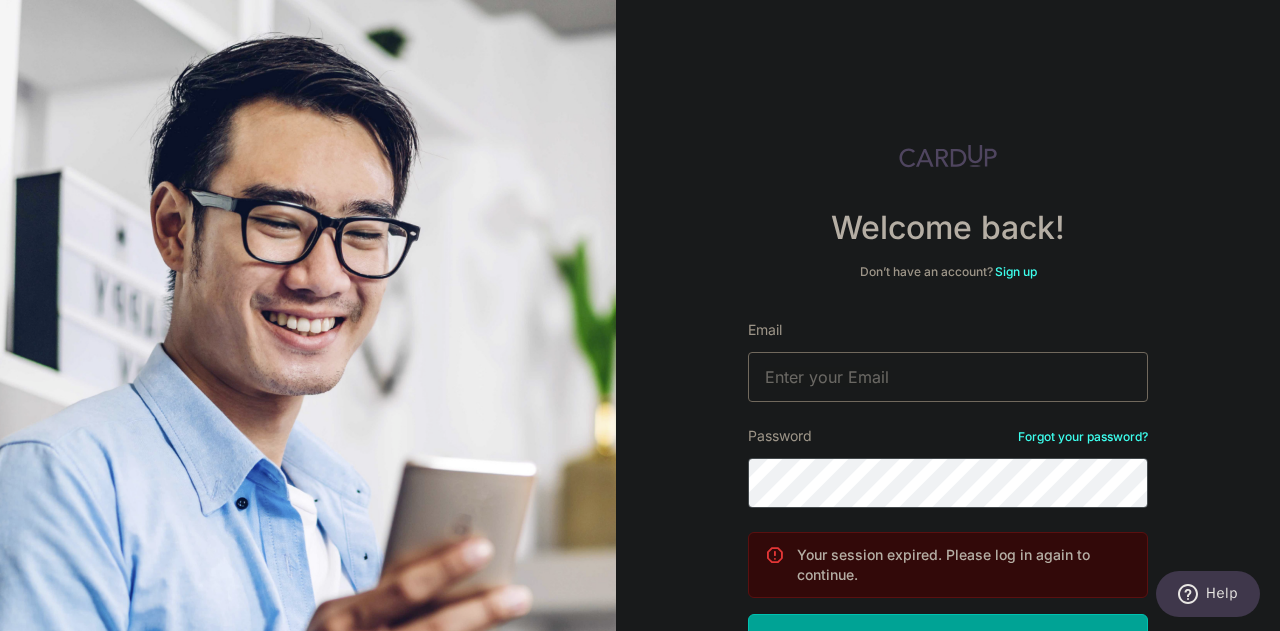 click on "Email" at bounding box center (948, 377) 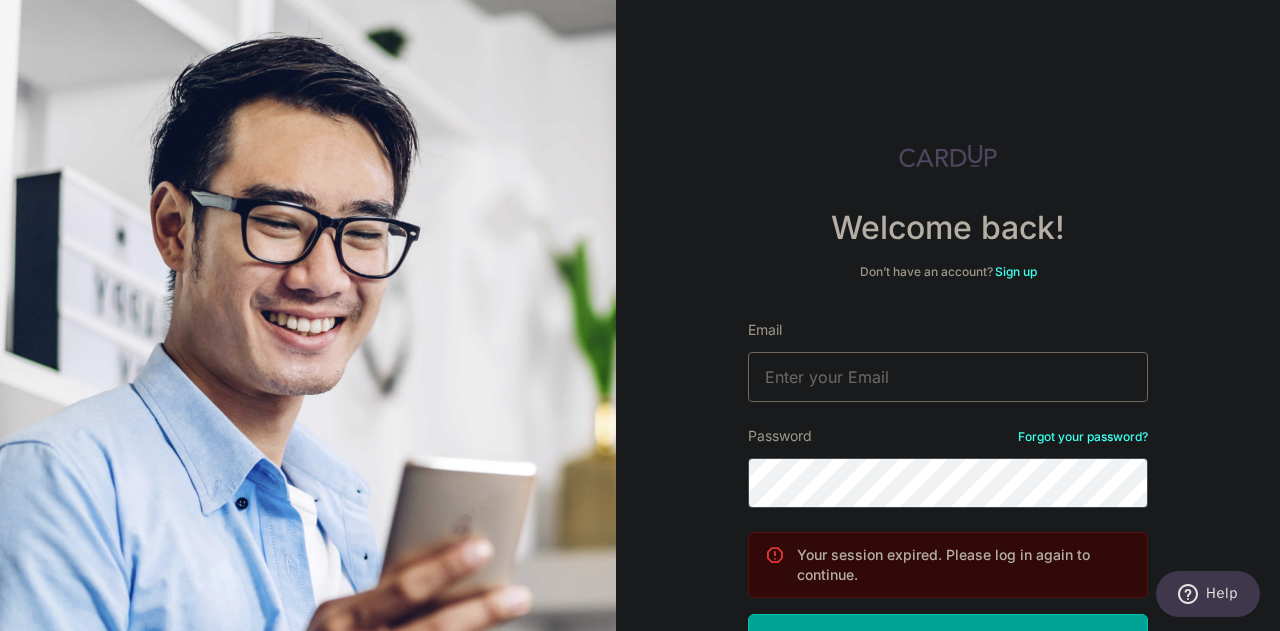 type on "kross.kumar@gmail.com" 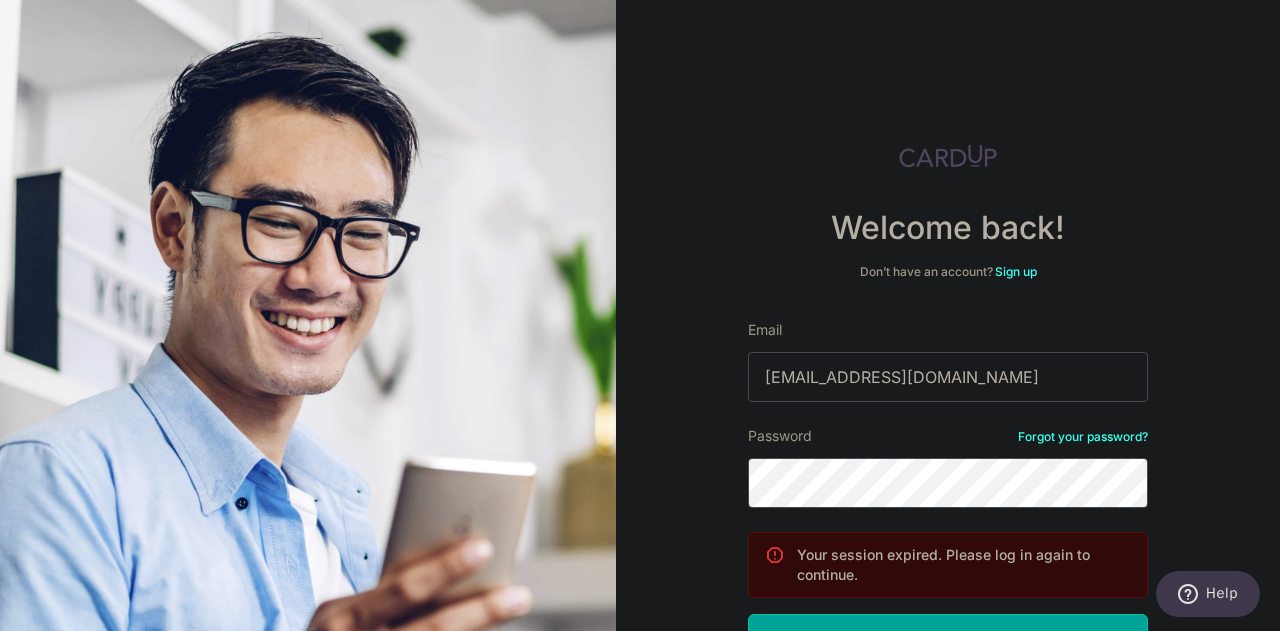 scroll, scrollTop: 79, scrollLeft: 0, axis: vertical 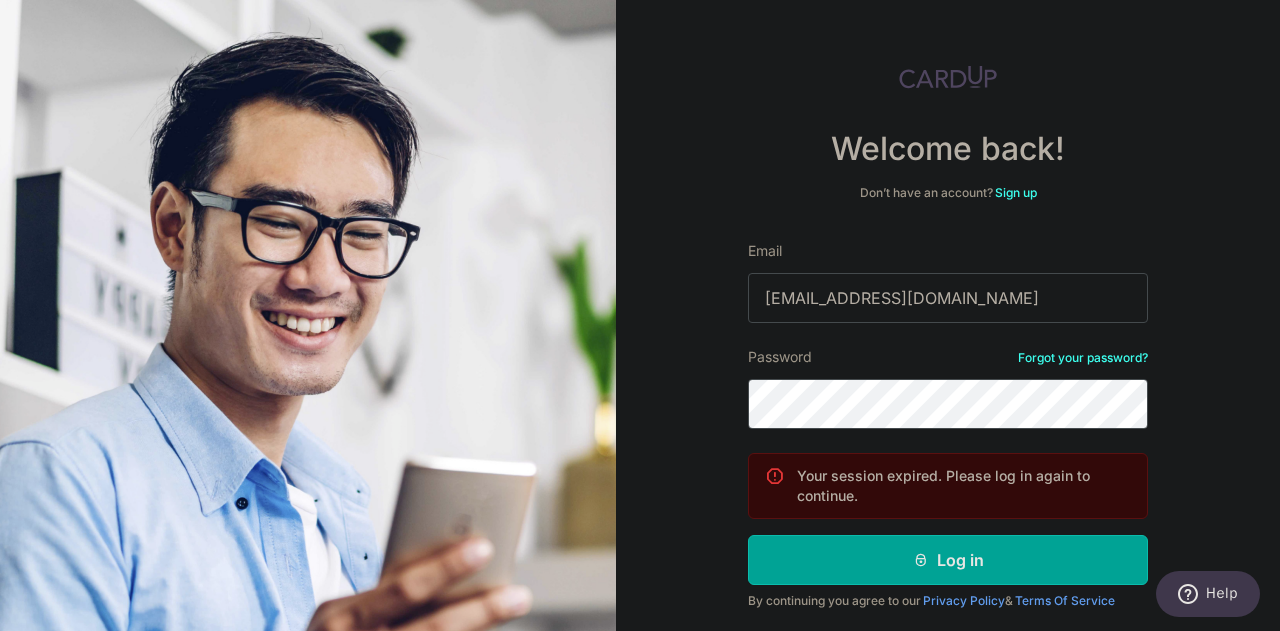 click on "Log in" at bounding box center (948, 560) 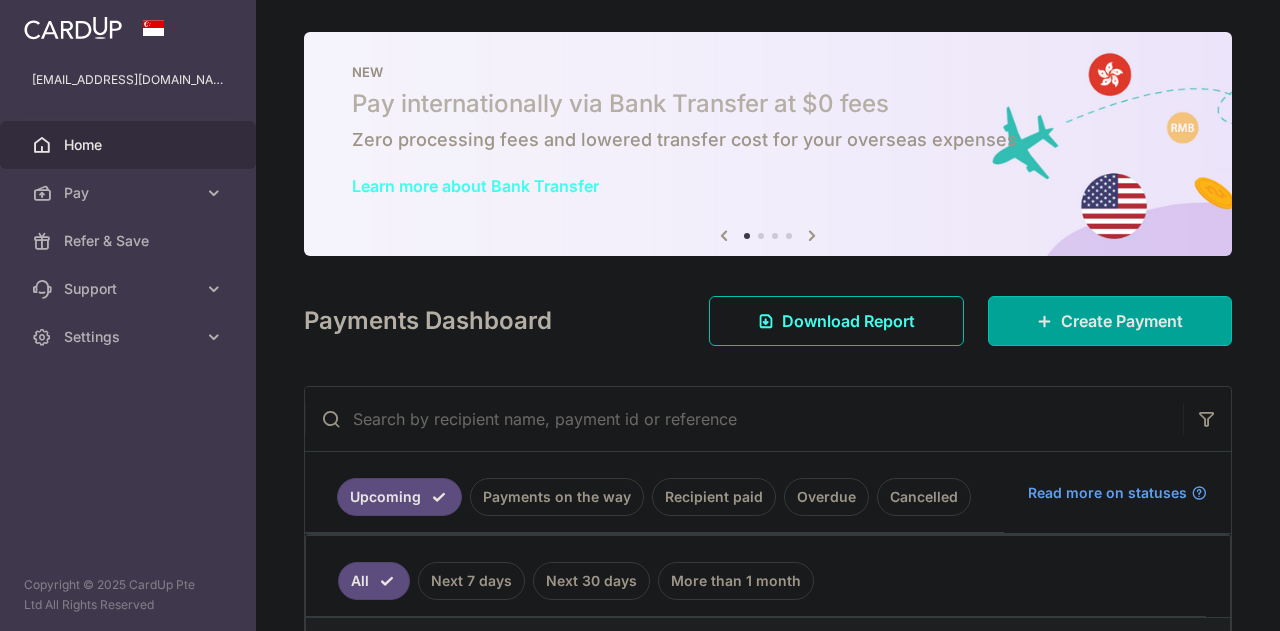 scroll, scrollTop: 0, scrollLeft: 0, axis: both 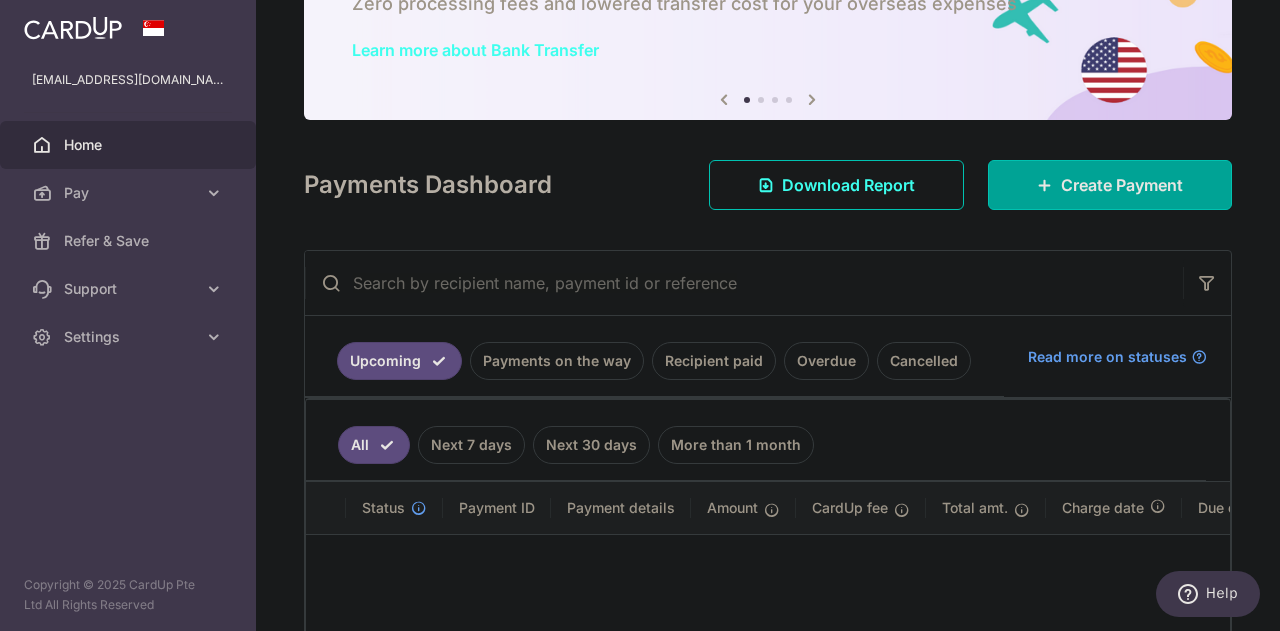 click at bounding box center (214, 193) 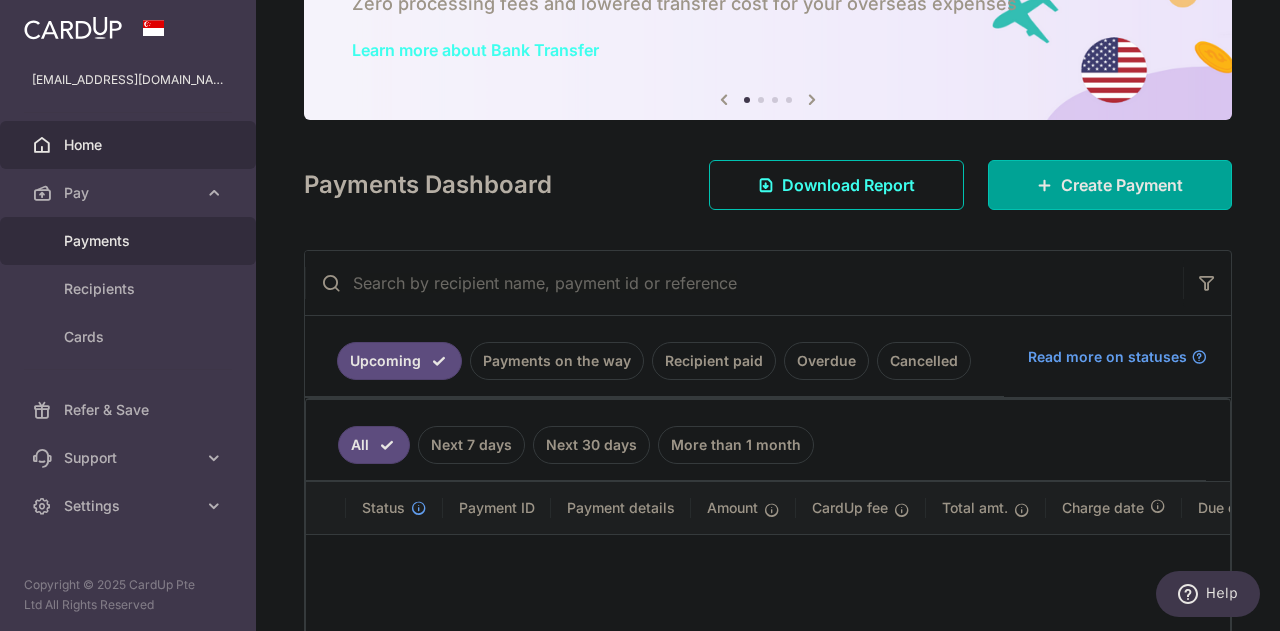 click on "Payments" at bounding box center (130, 241) 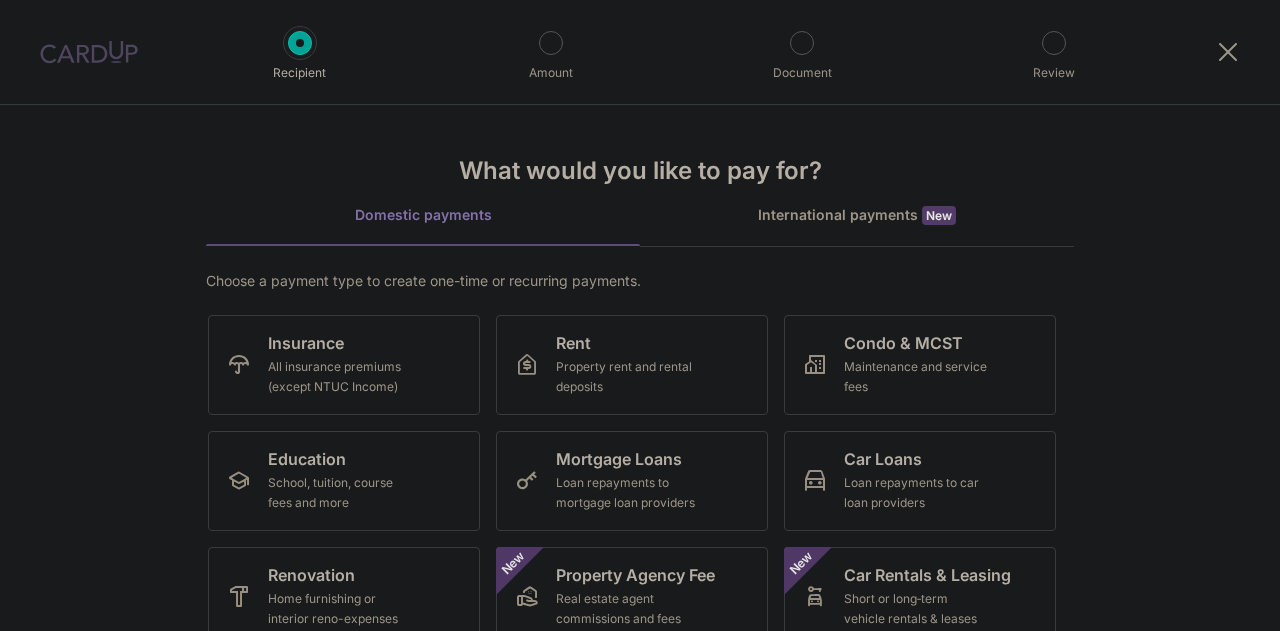 scroll, scrollTop: 0, scrollLeft: 0, axis: both 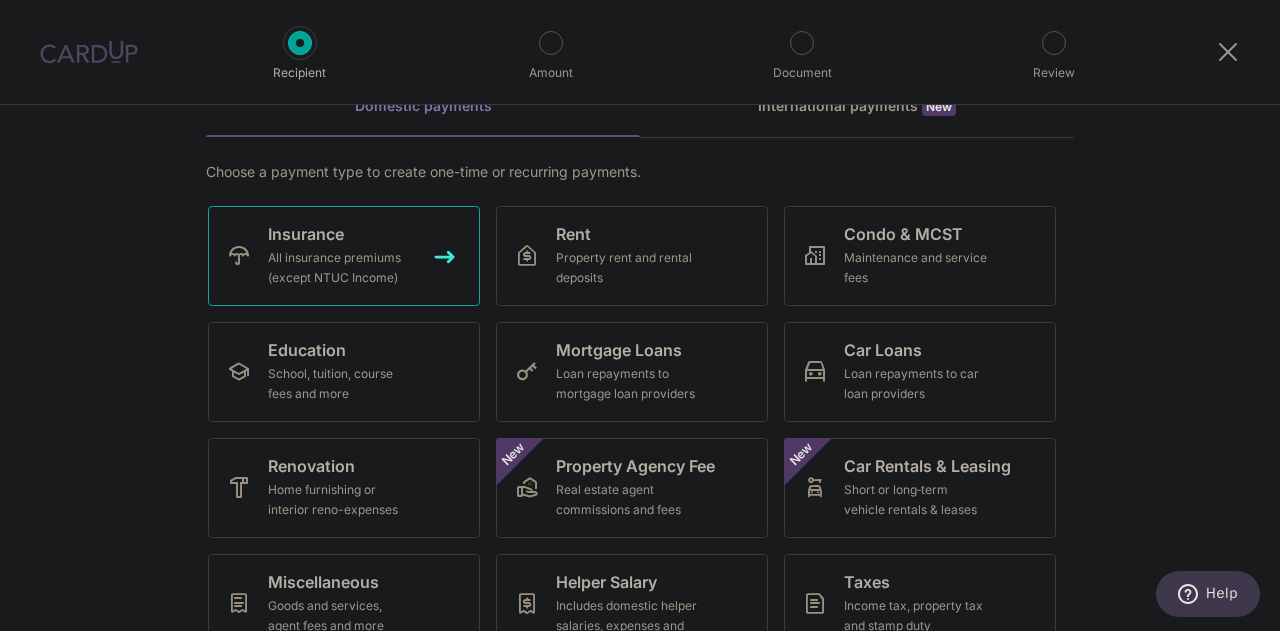 click on "Insurance All insurance premiums (except NTUC Income)" at bounding box center (344, 256) 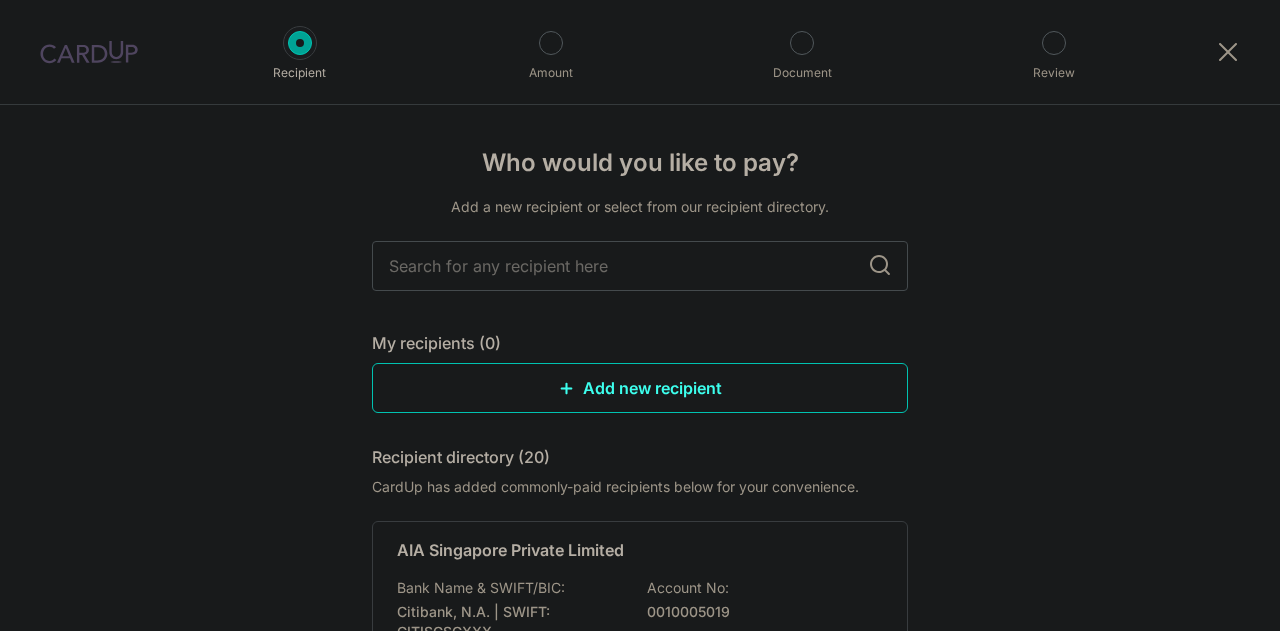 scroll, scrollTop: 0, scrollLeft: 0, axis: both 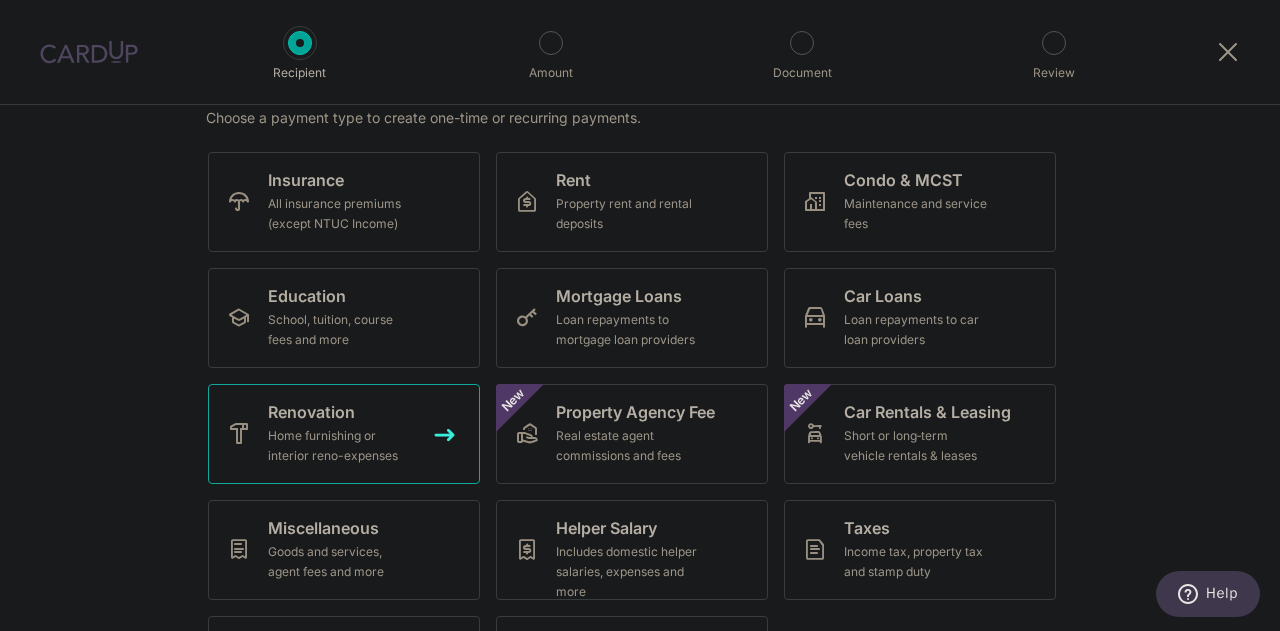 click on "Home furnishing or interior reno-expenses" at bounding box center (340, 446) 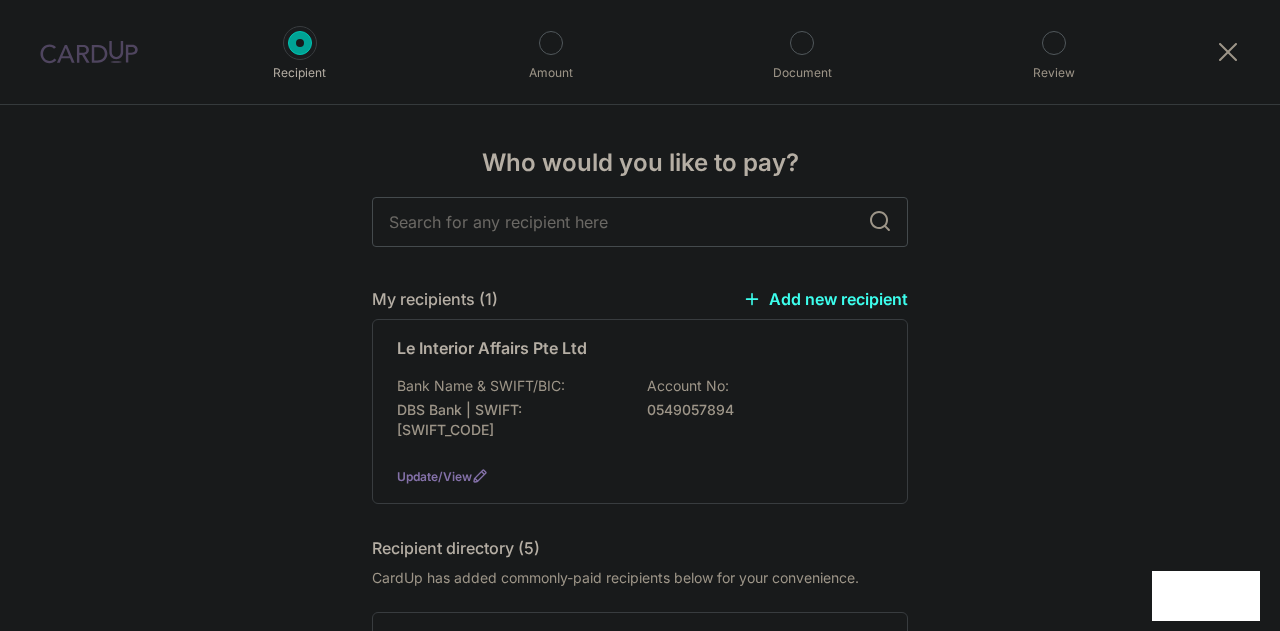 scroll, scrollTop: 0, scrollLeft: 0, axis: both 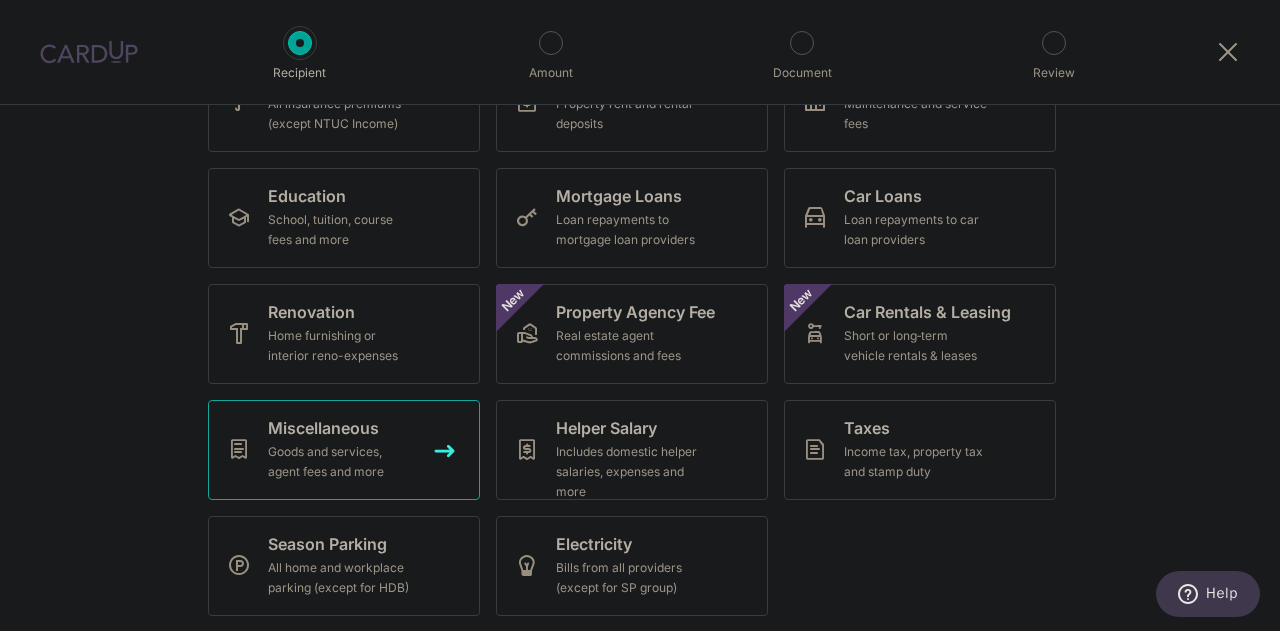 click on "Miscellaneous Goods and services, agent fees and more" at bounding box center (344, 450) 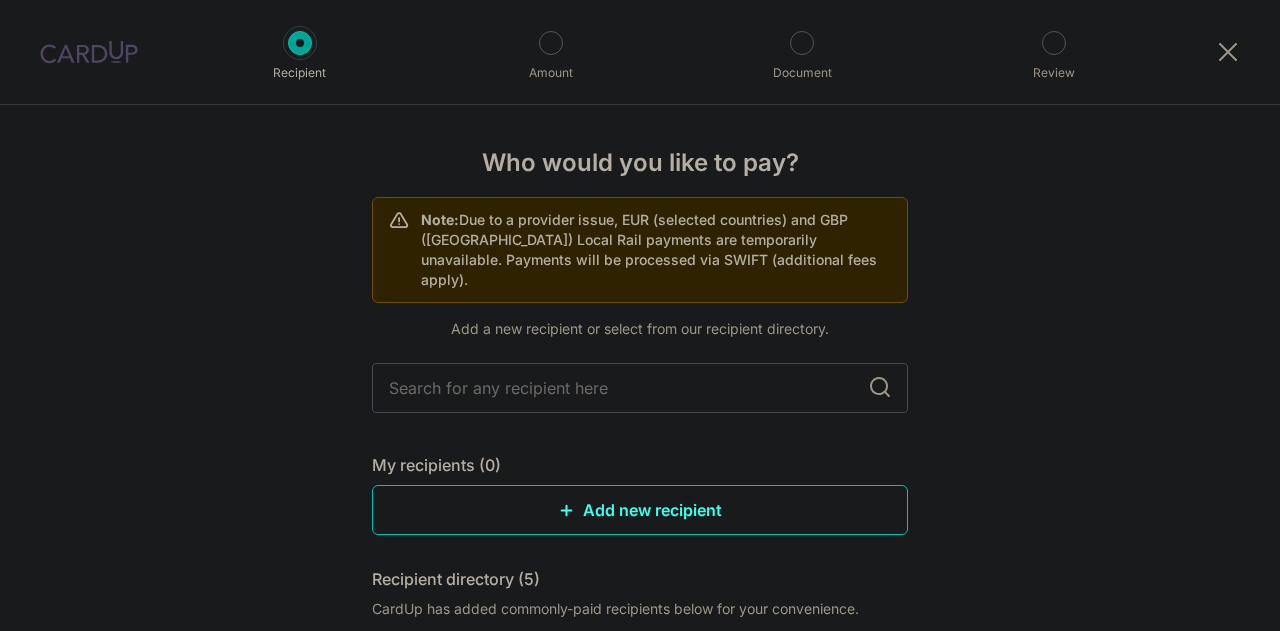 scroll, scrollTop: 0, scrollLeft: 0, axis: both 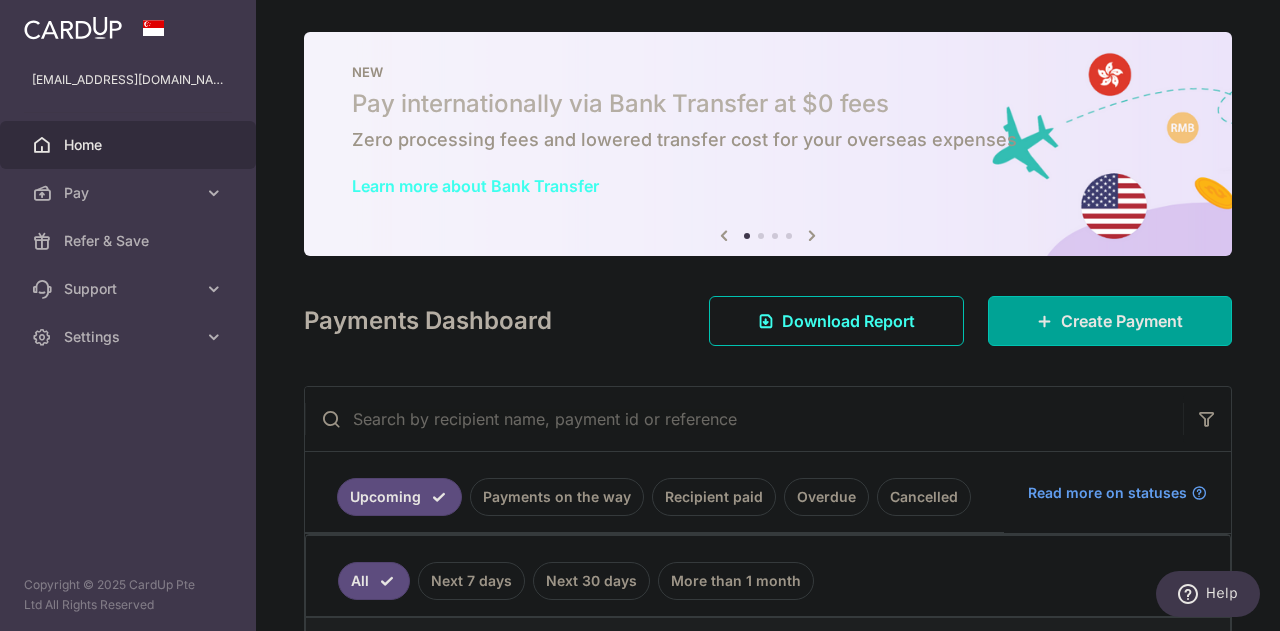 click on "Pay" at bounding box center (130, 193) 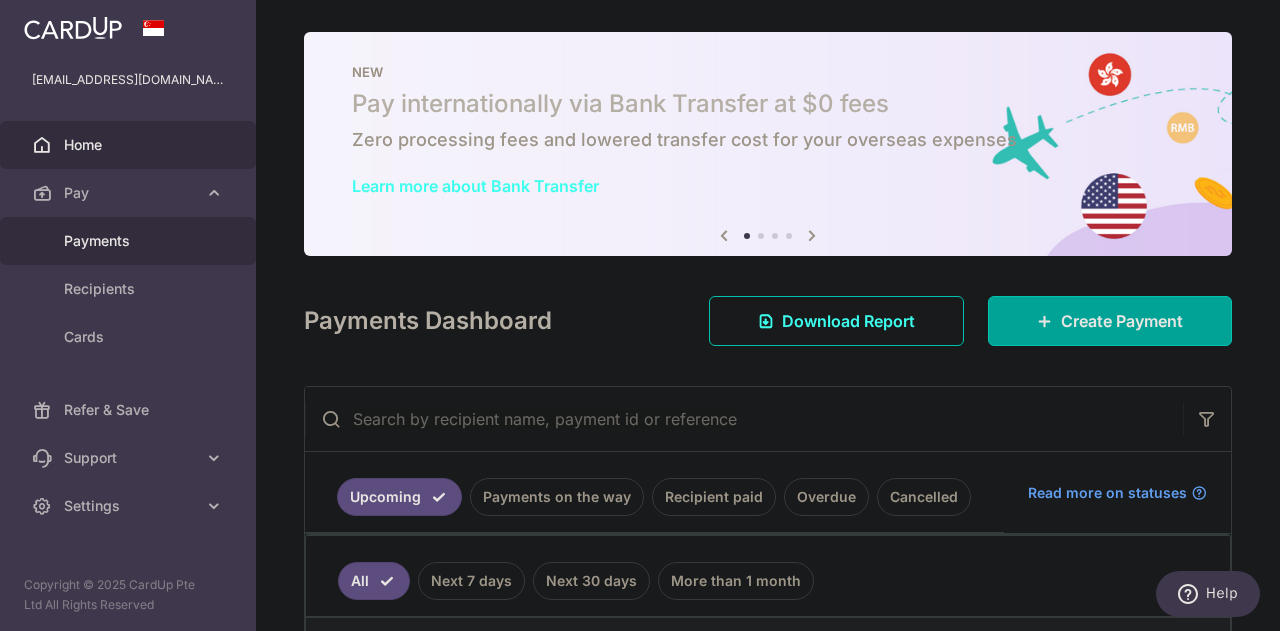 click on "Payments" at bounding box center (130, 241) 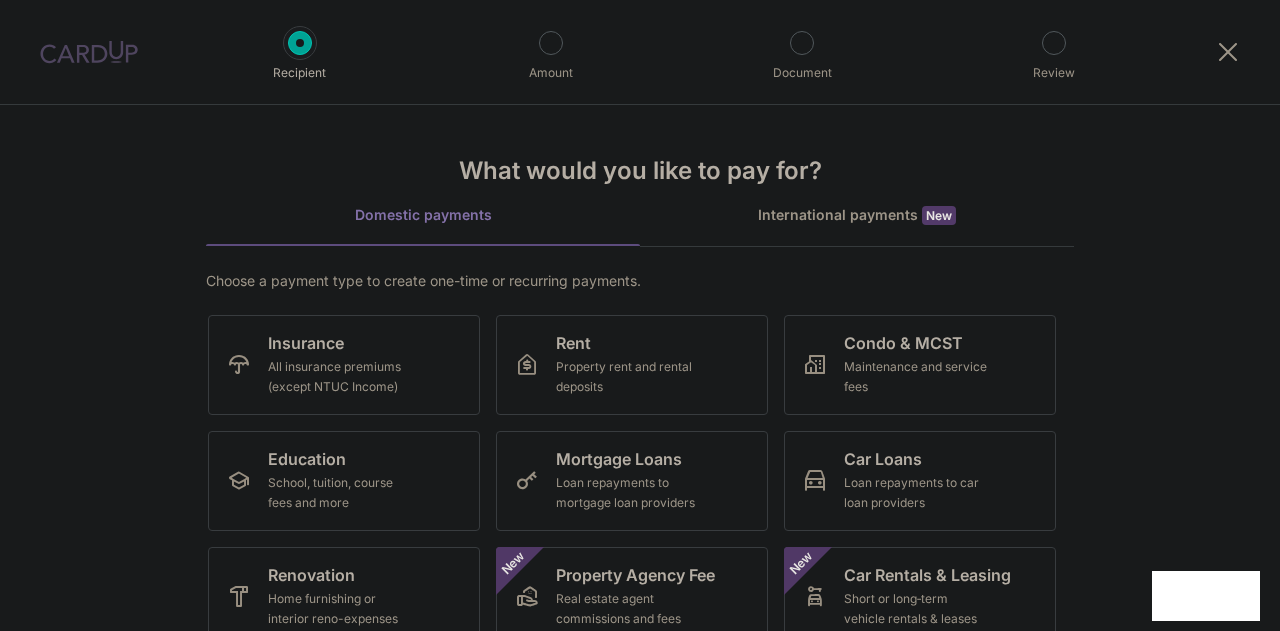 scroll, scrollTop: 0, scrollLeft: 0, axis: both 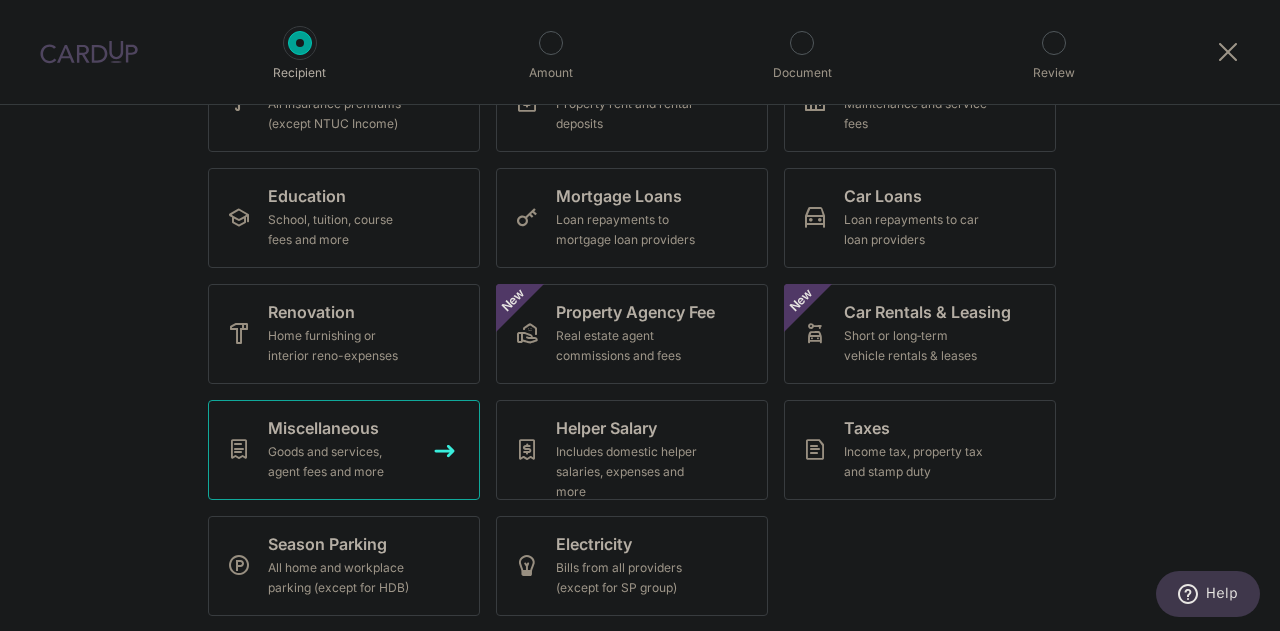 click on "Miscellaneous Goods and services, agent fees and more" at bounding box center [344, 450] 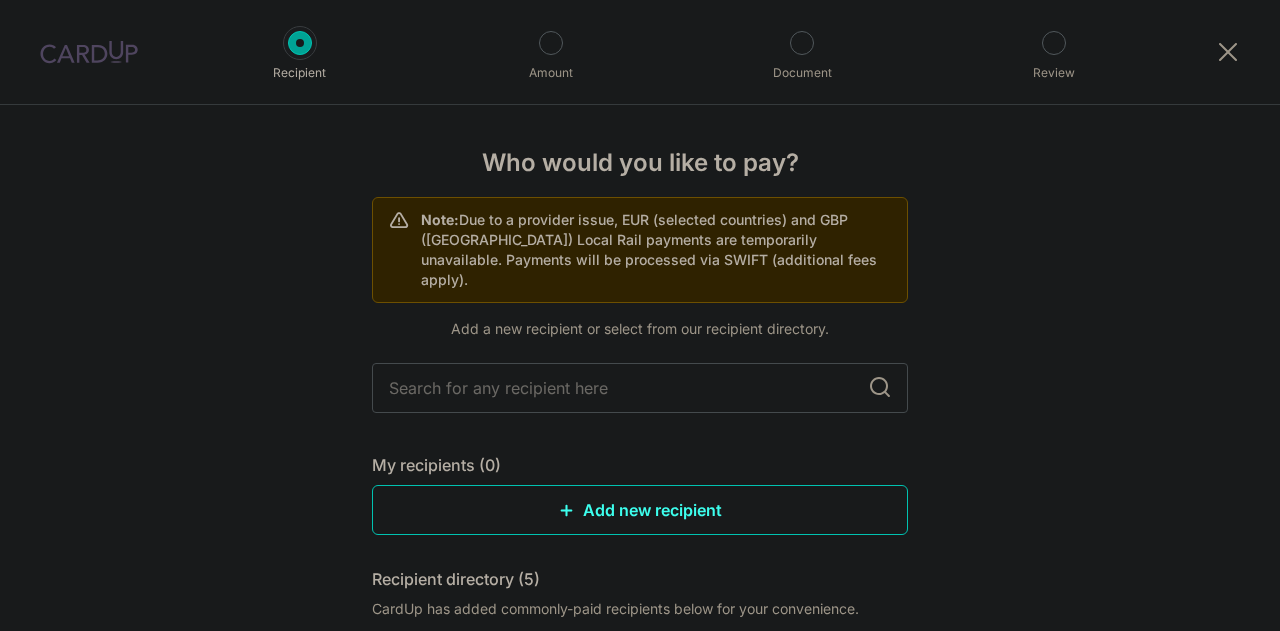 scroll, scrollTop: 0, scrollLeft: 0, axis: both 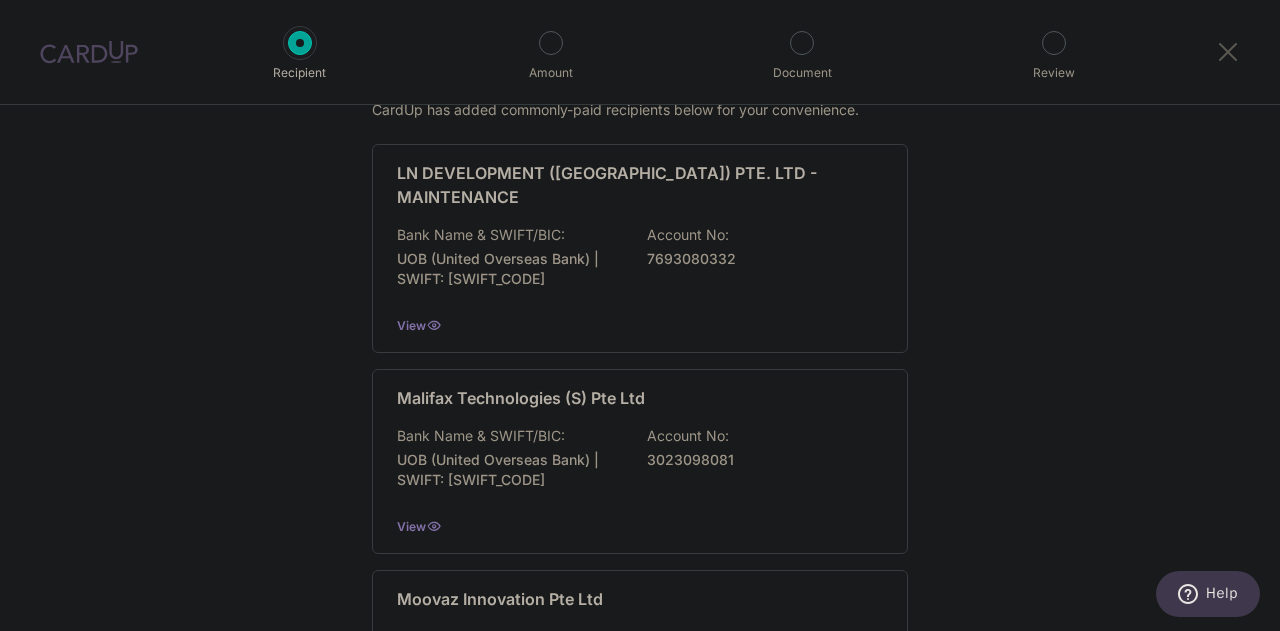 click at bounding box center [1228, 51] 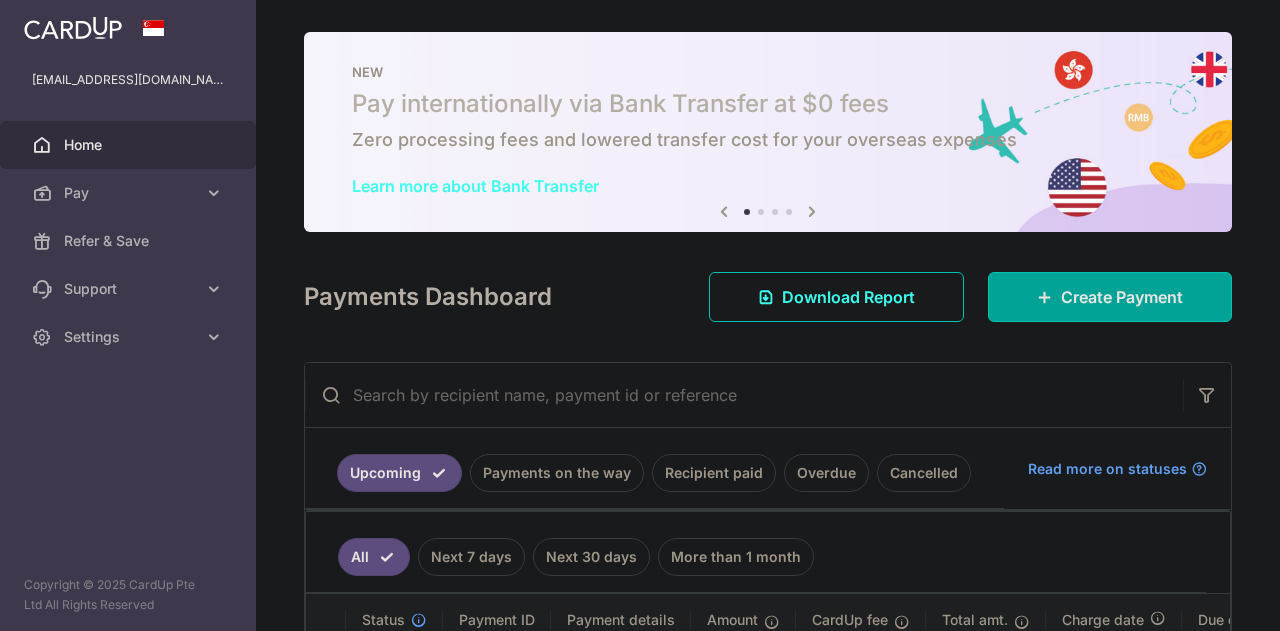 scroll, scrollTop: 0, scrollLeft: 0, axis: both 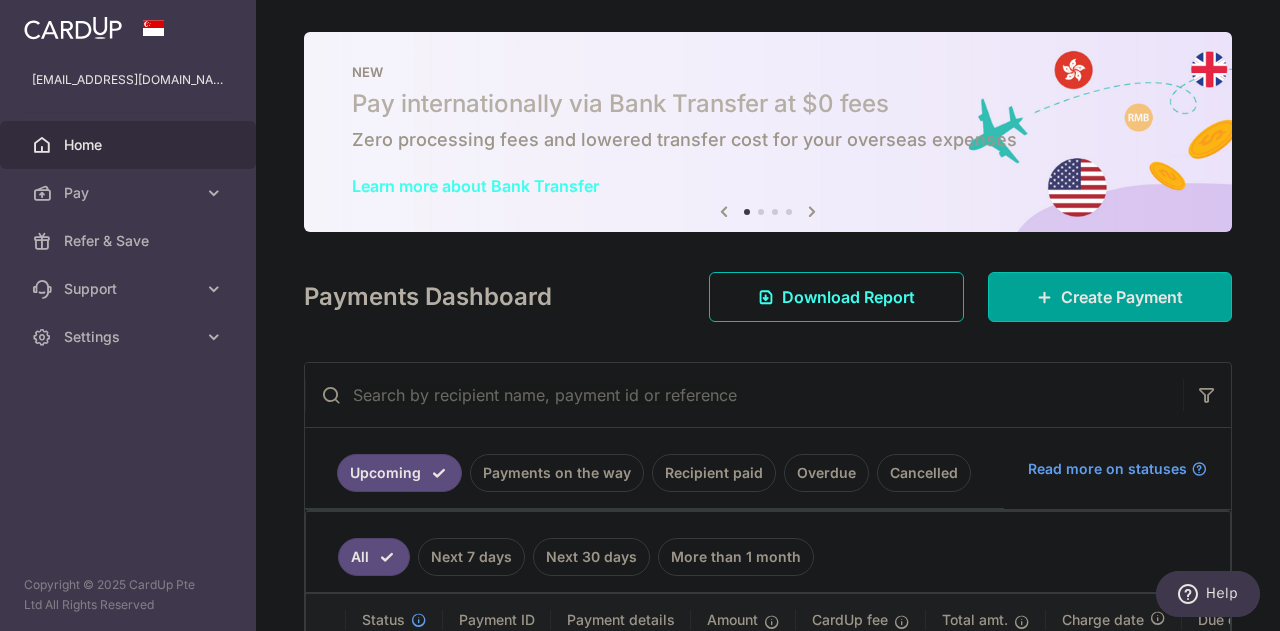 click on "Pay" at bounding box center (130, 193) 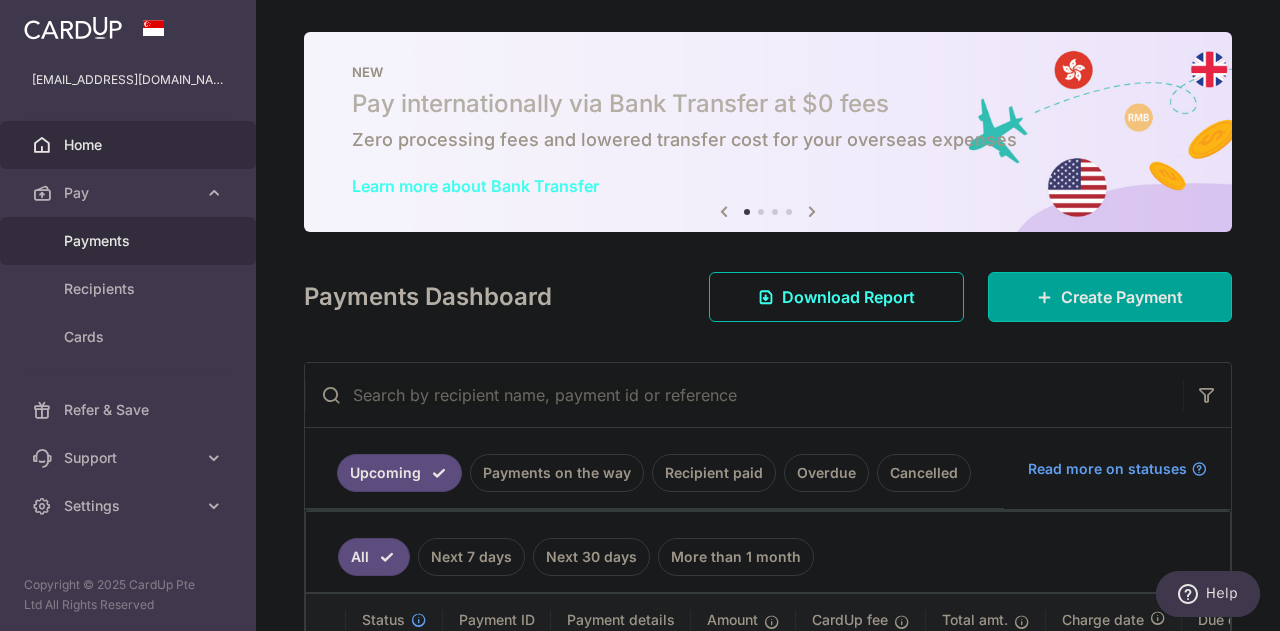 click on "Payments" at bounding box center (130, 241) 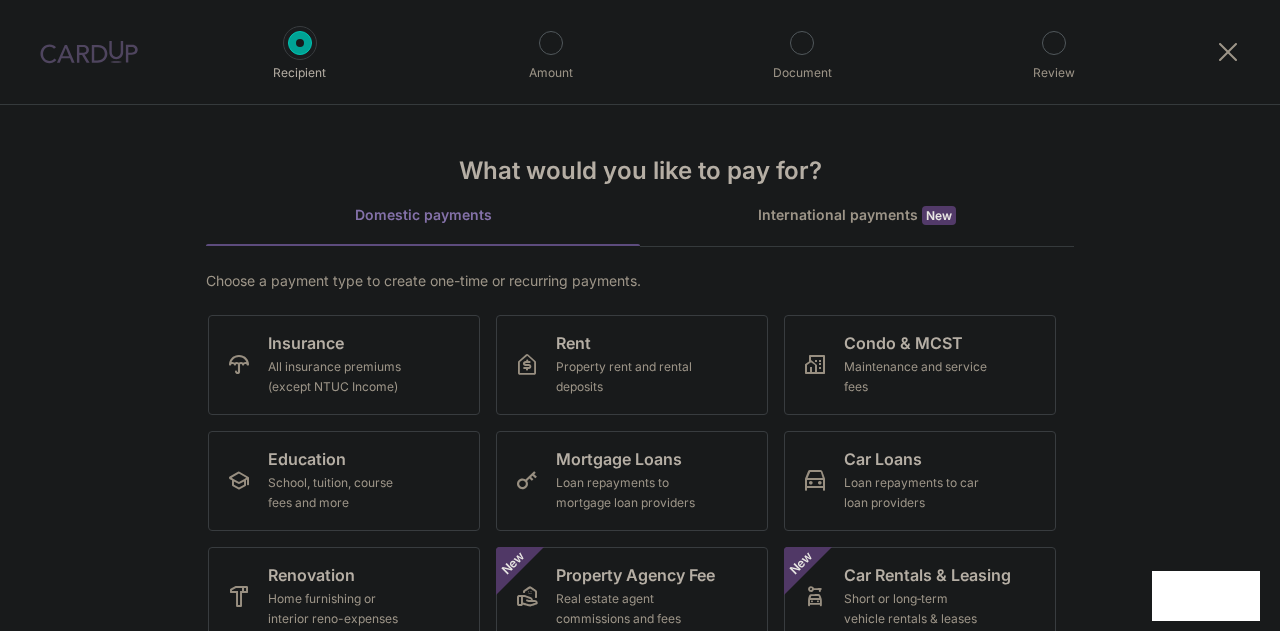 scroll, scrollTop: 0, scrollLeft: 0, axis: both 